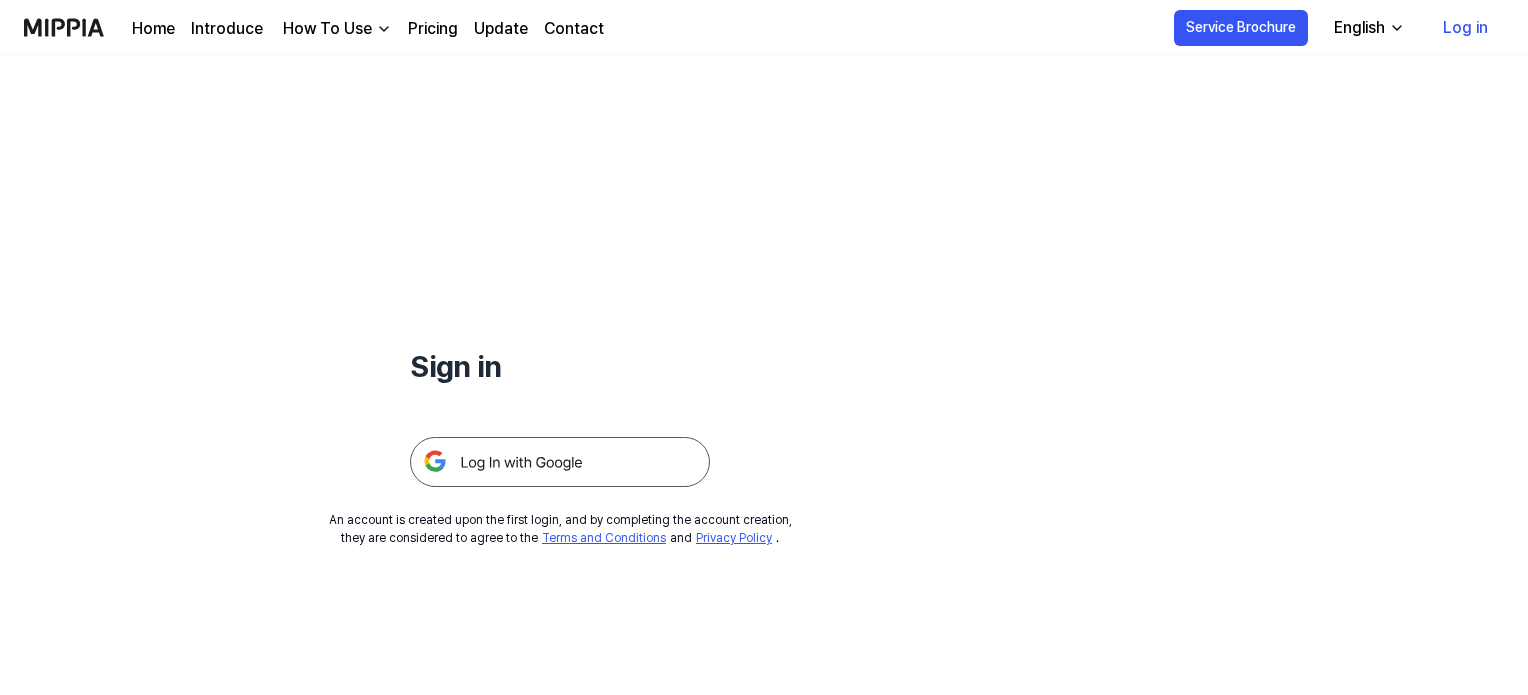 scroll, scrollTop: 0, scrollLeft: 0, axis: both 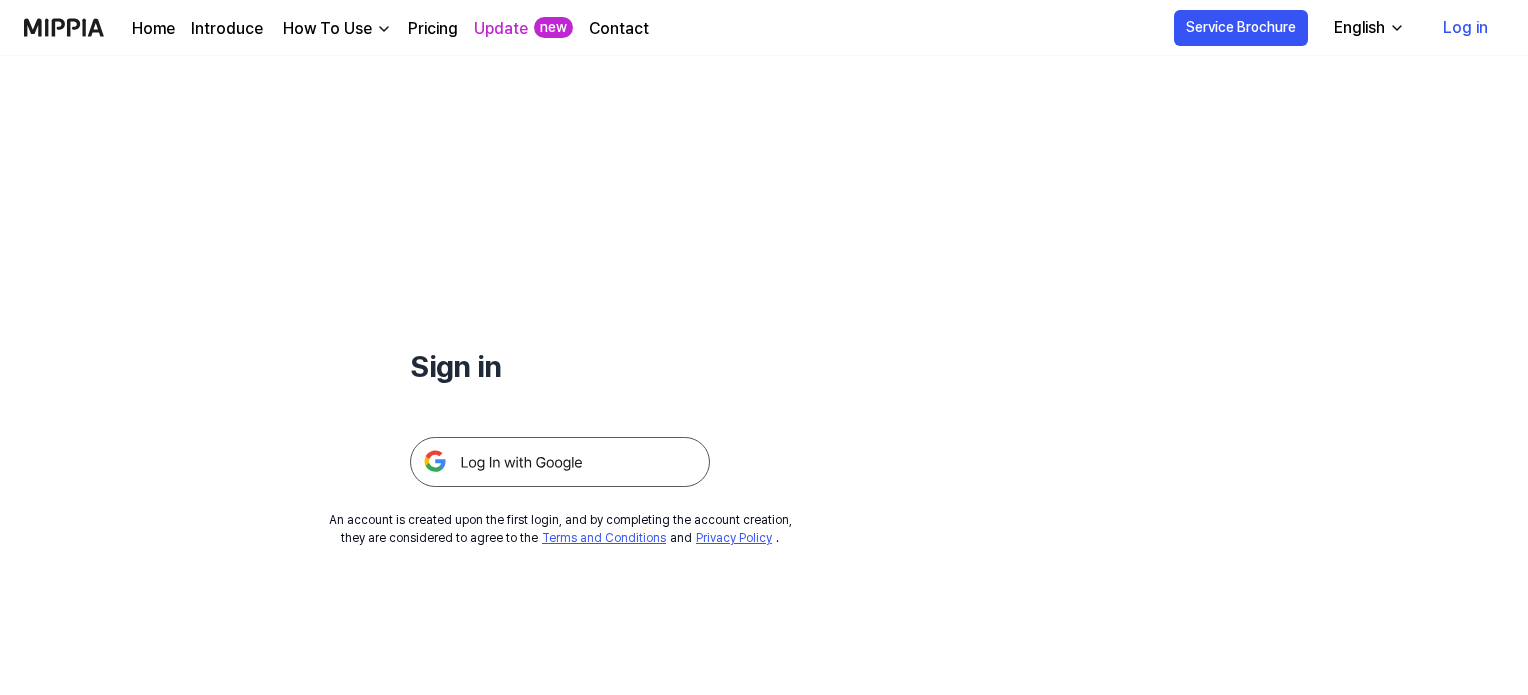 click on "Log in" at bounding box center [1465, 28] 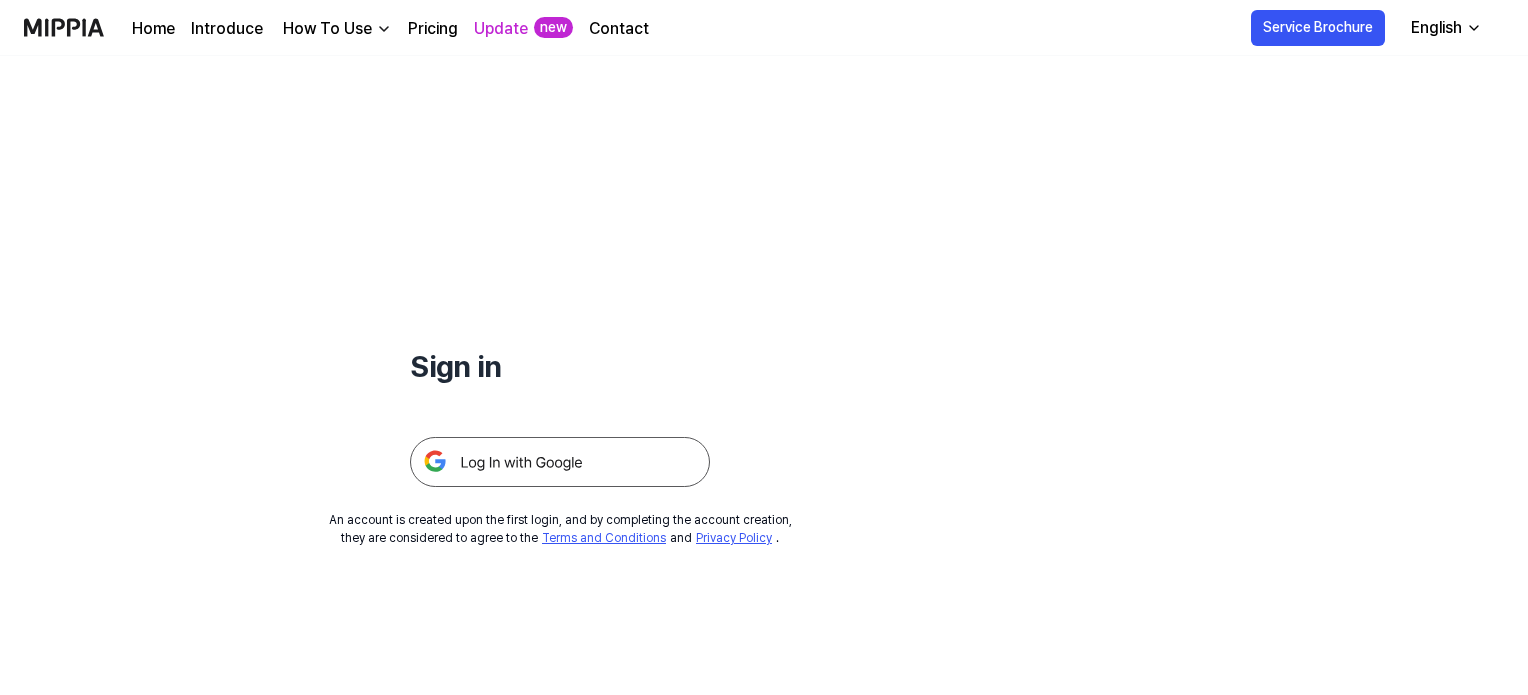 click at bounding box center (560, 462) 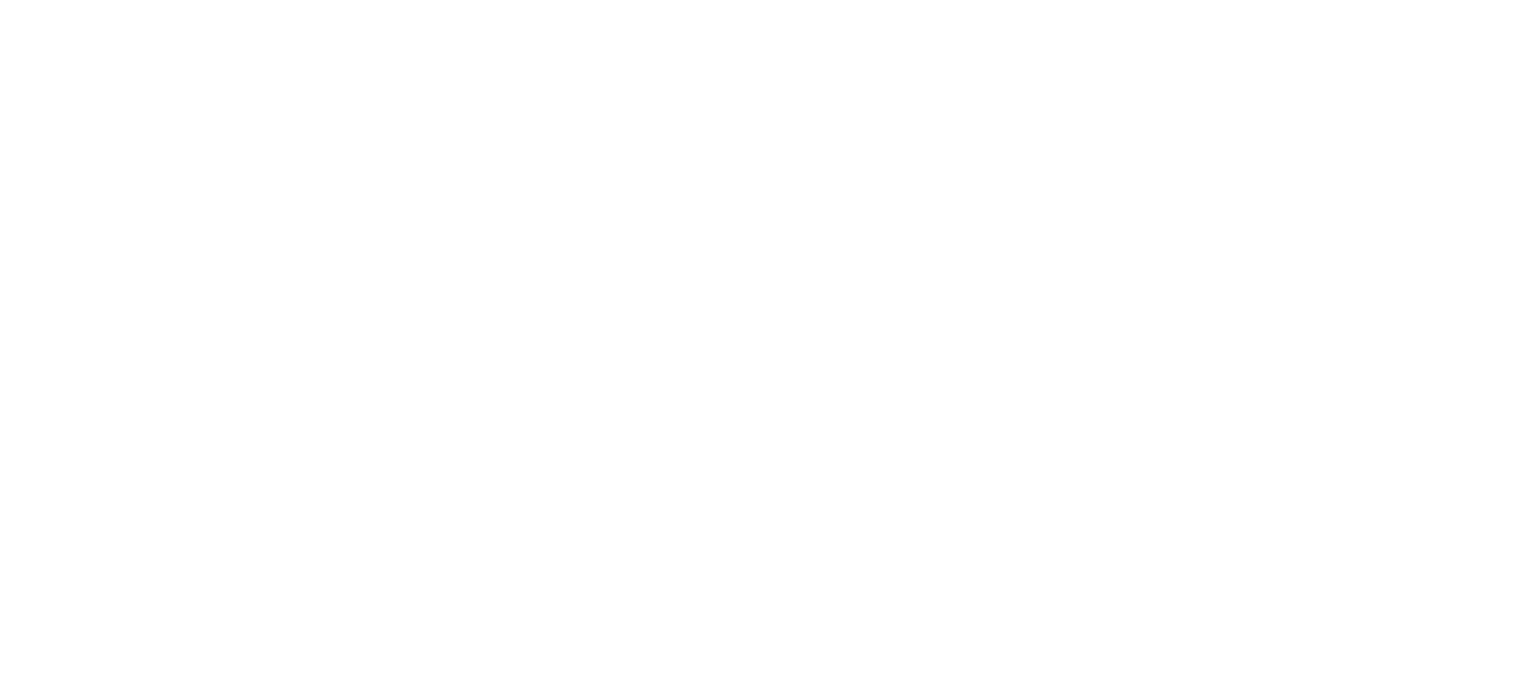 scroll, scrollTop: 0, scrollLeft: 0, axis: both 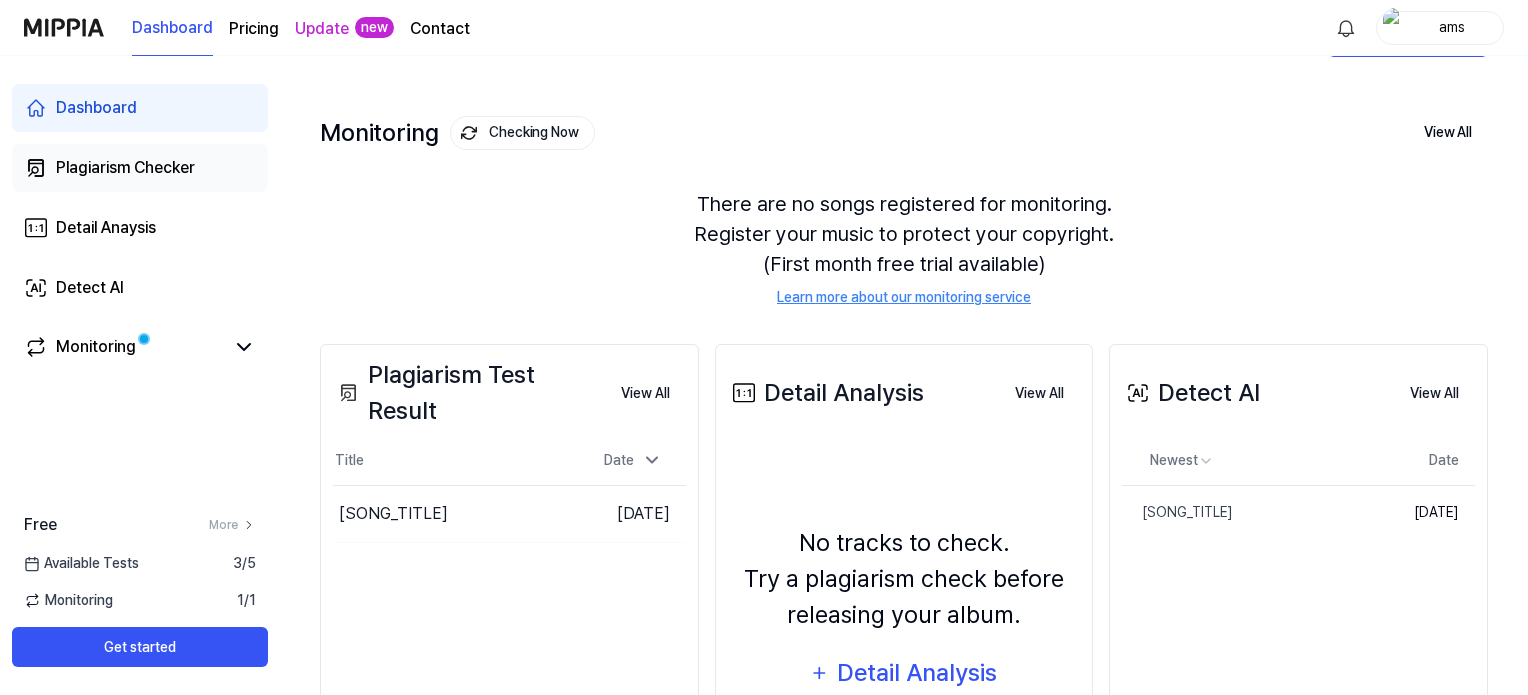 click on "Plagiarism Checker" at bounding box center (125, 168) 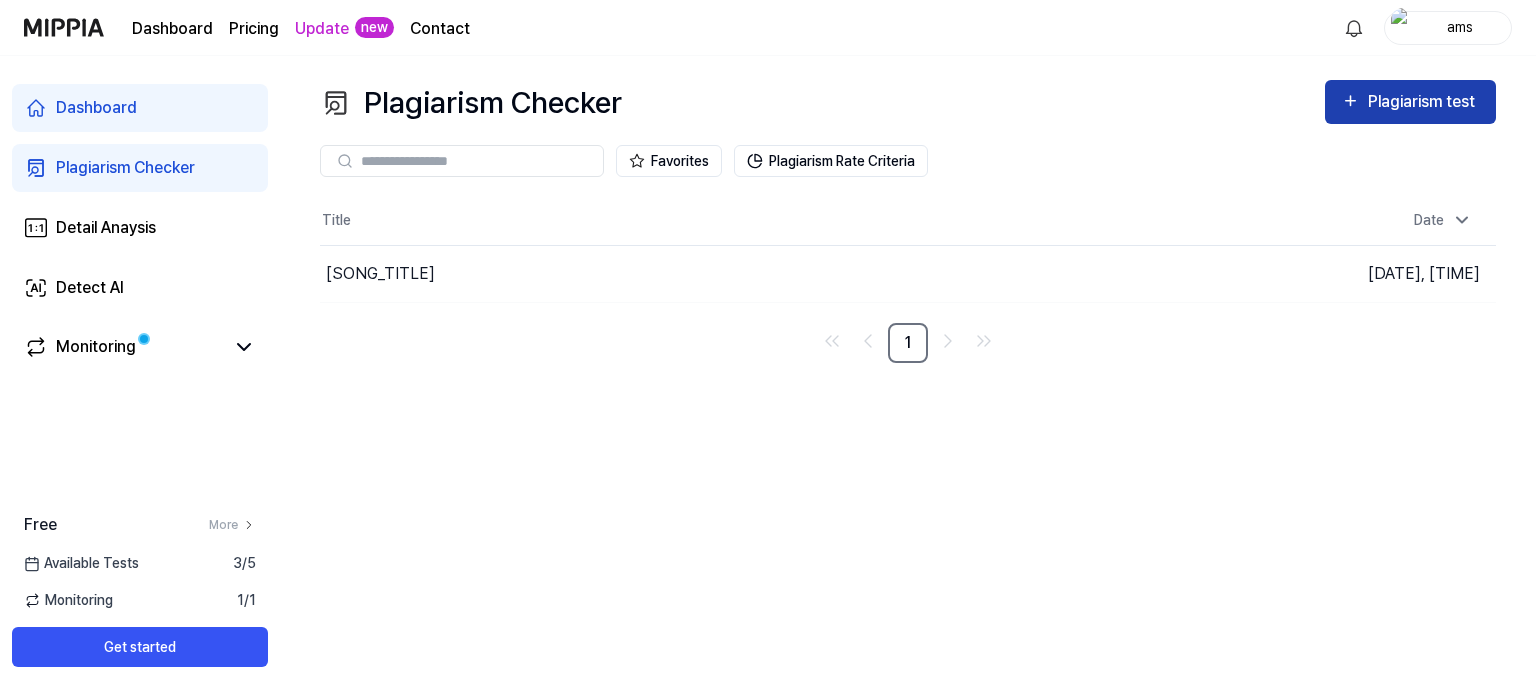click on "Plagiarism test" at bounding box center (1424, 102) 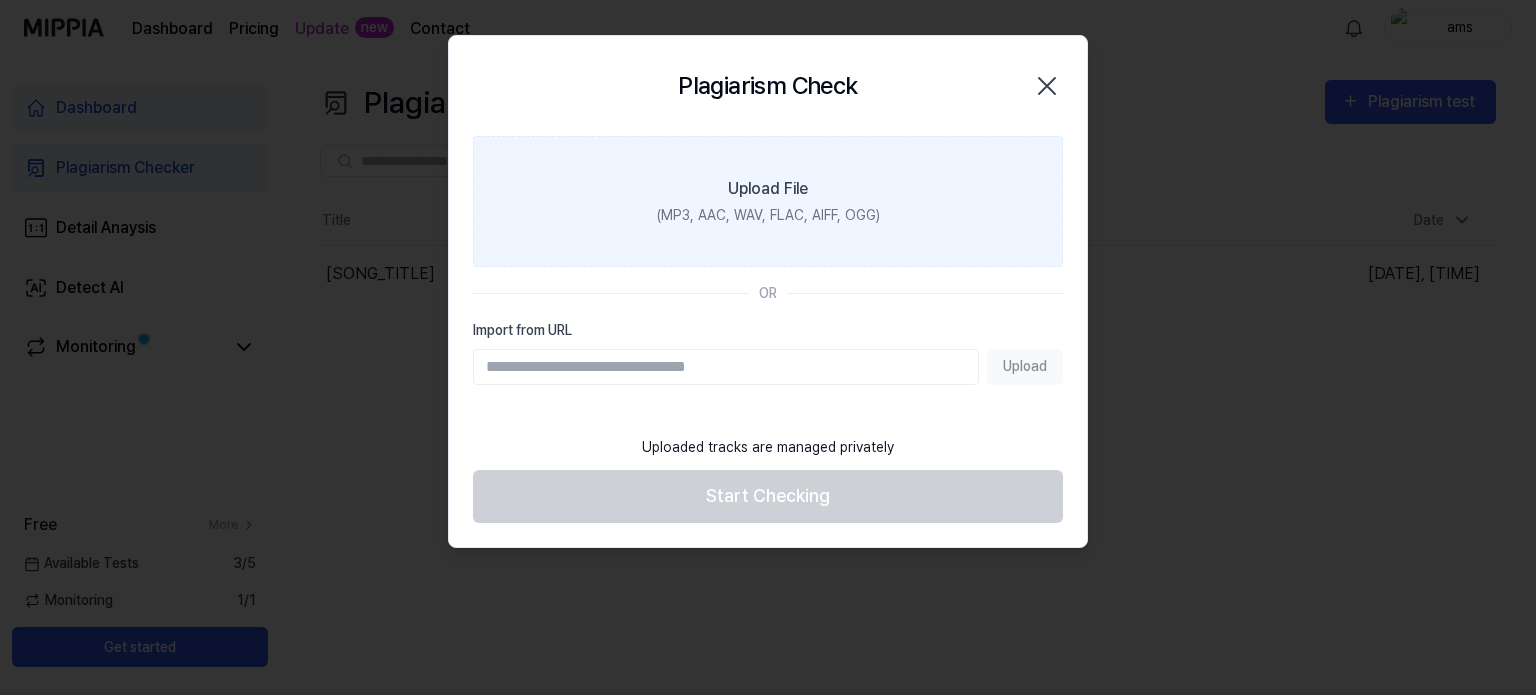click on "Upload File (MP3, AAC, WAV, FLAC, AIFF, OGG)" at bounding box center (768, 201) 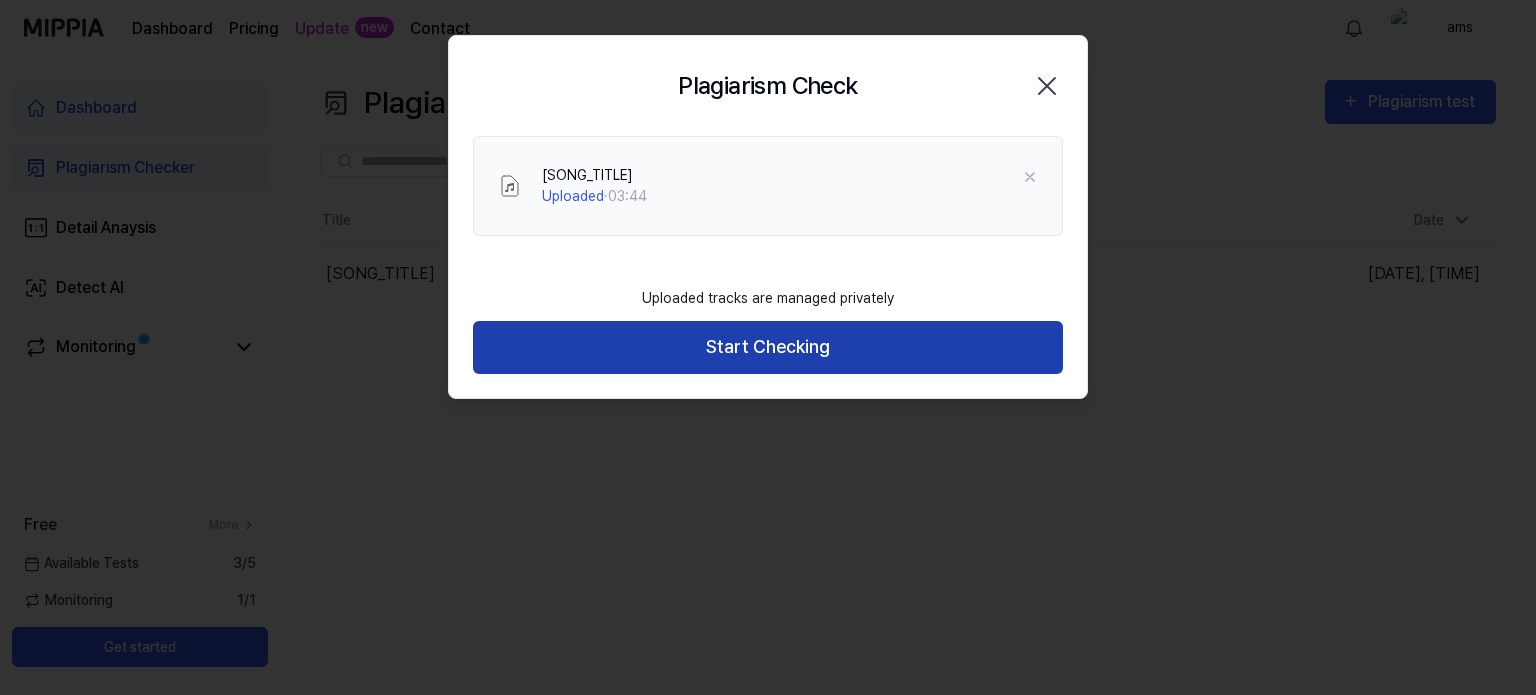 click on "Start Checking" at bounding box center (768, 347) 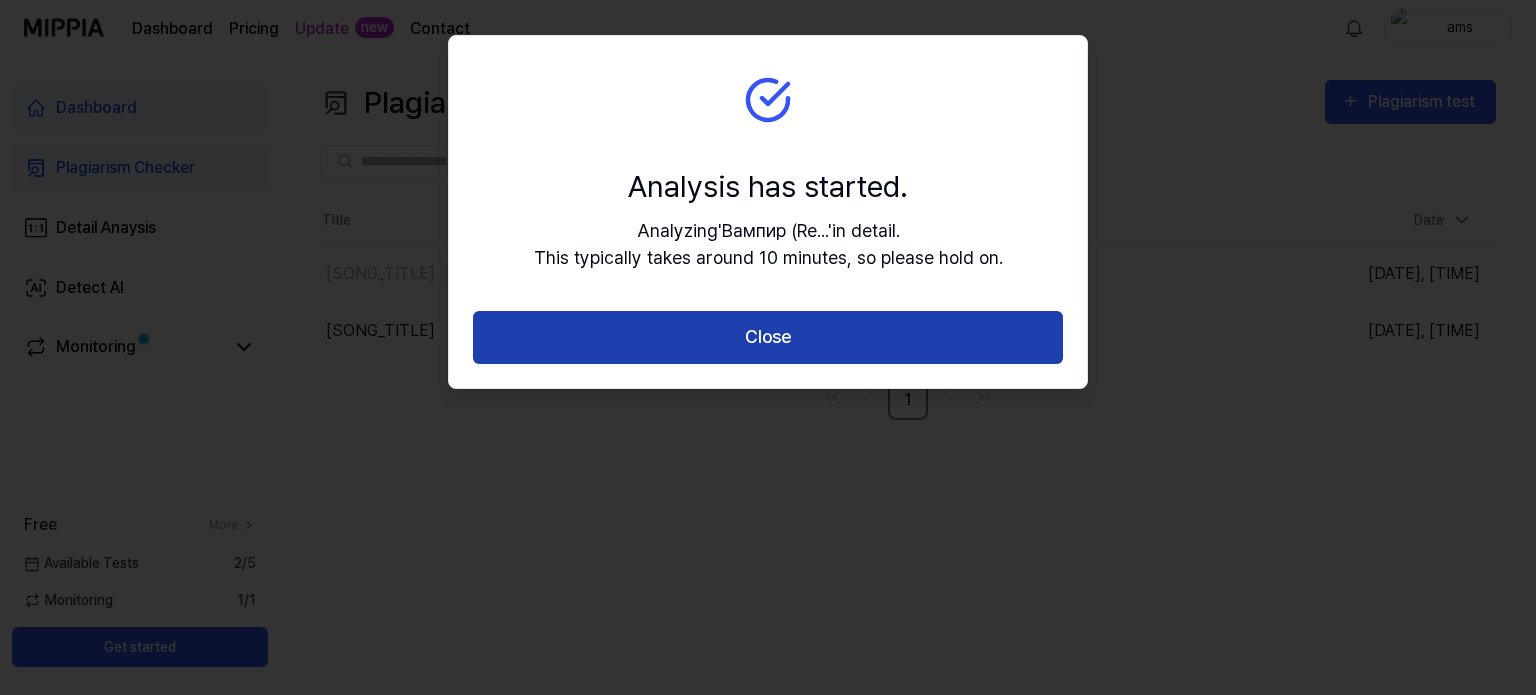 click on "Close" at bounding box center [768, 337] 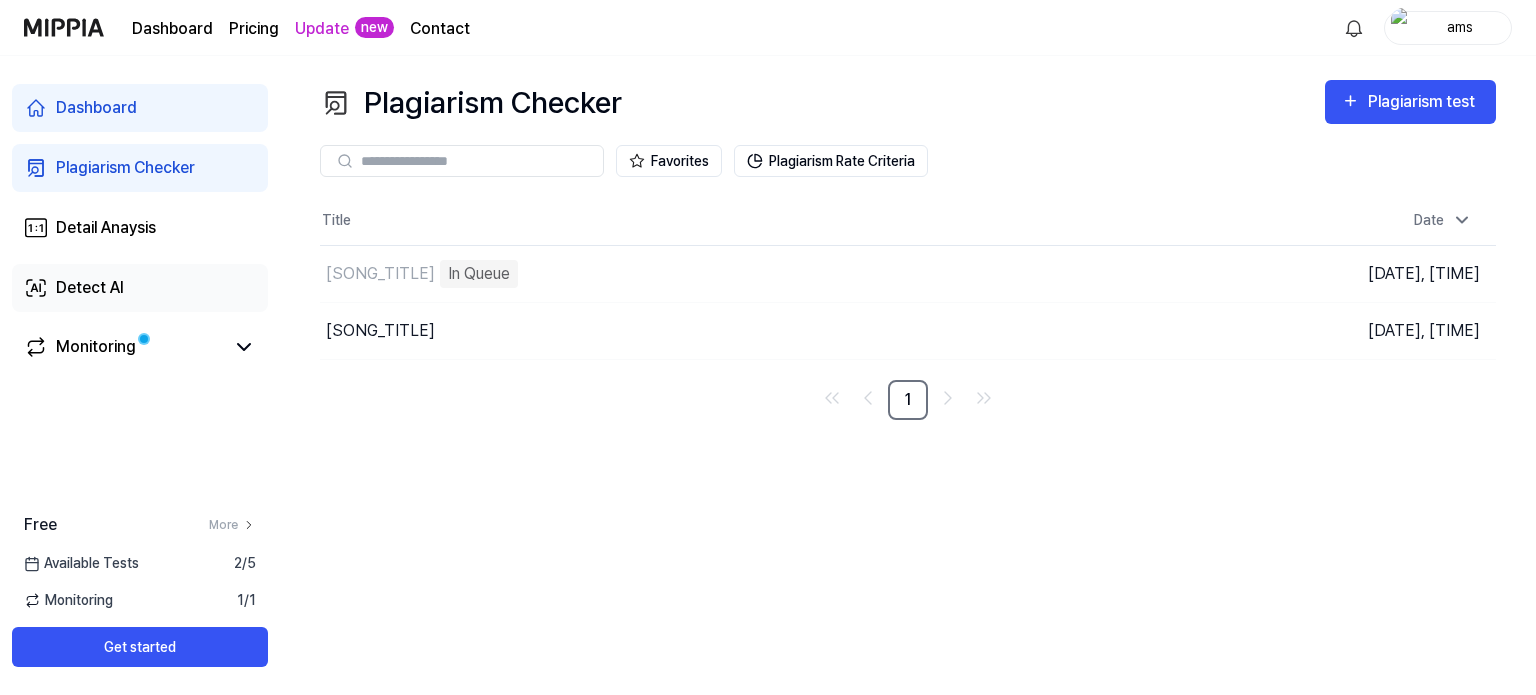 click on "Detect AI" at bounding box center [90, 288] 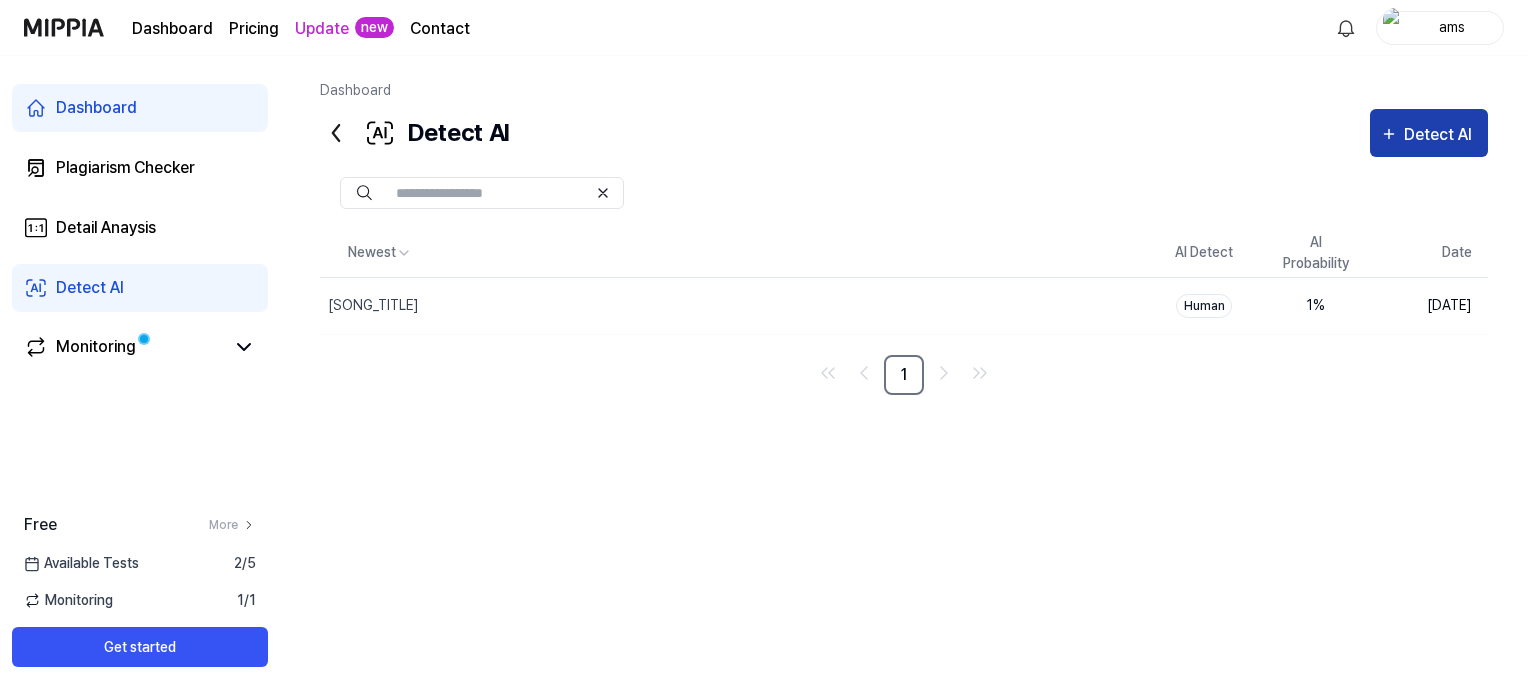 click on "Detect AI" at bounding box center [1441, 135] 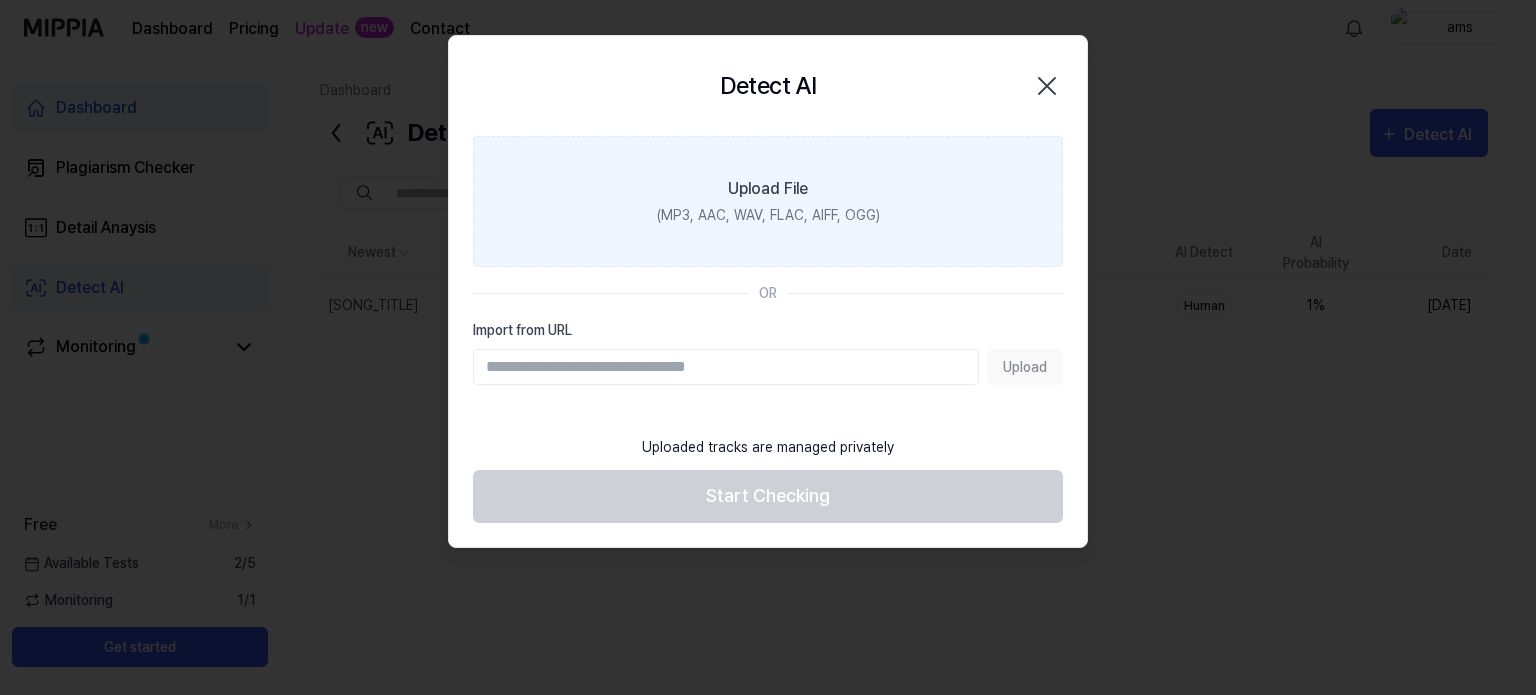 click on "Upload File" at bounding box center [768, 189] 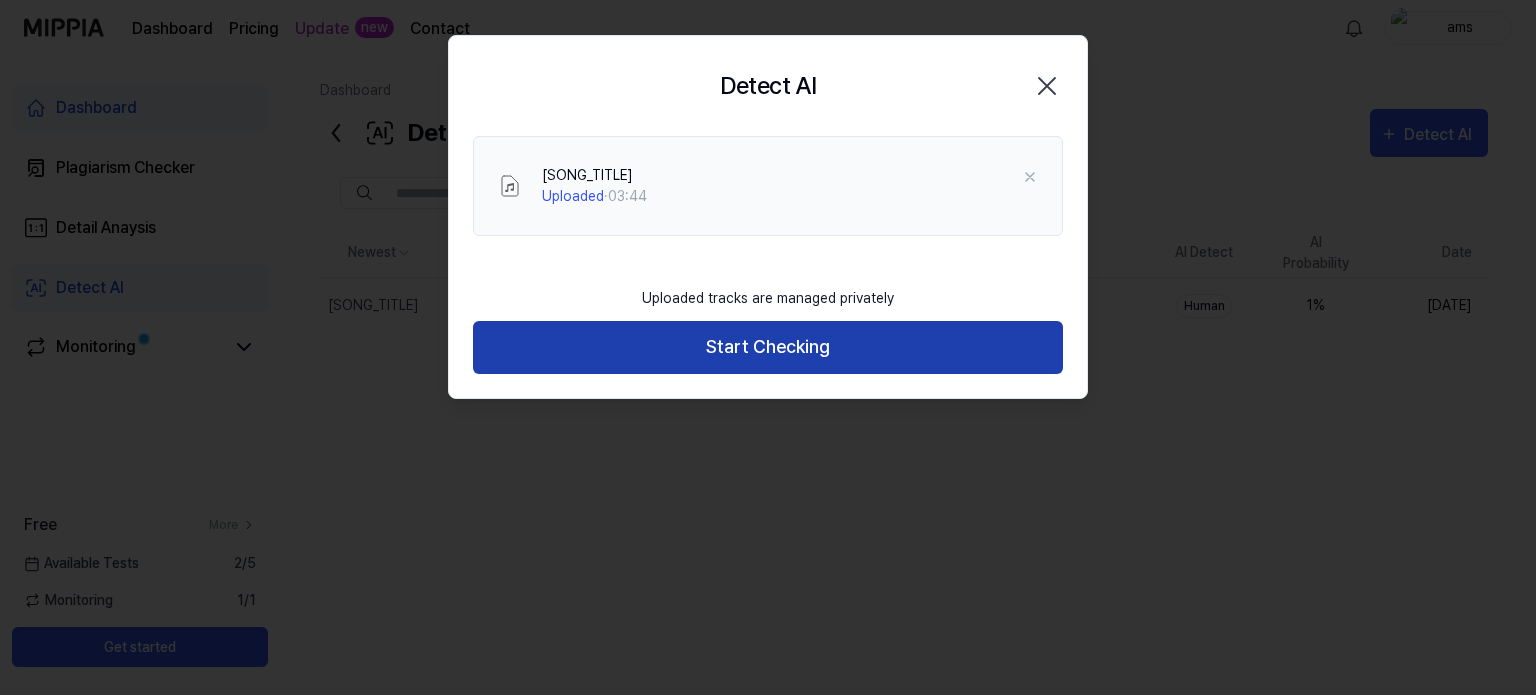click on "Start Checking" at bounding box center [768, 347] 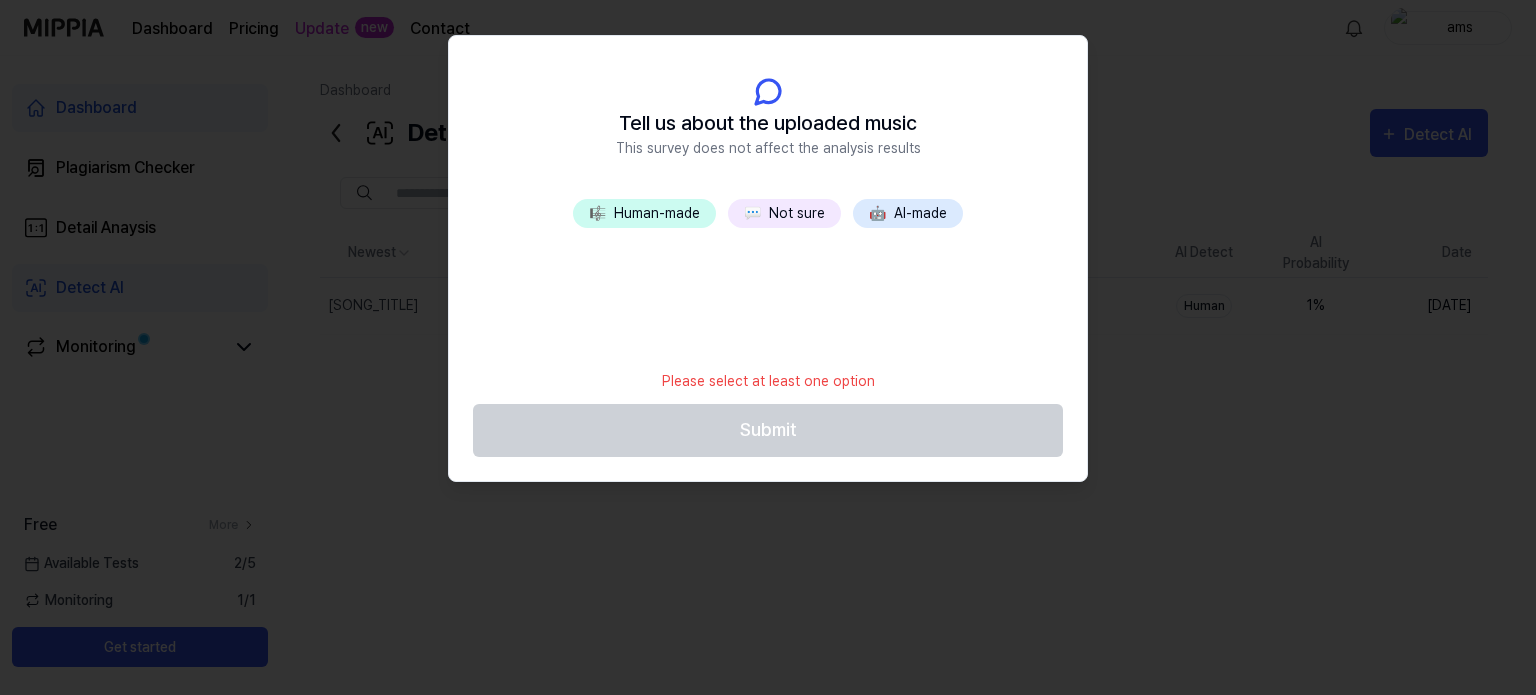 click on "💬 Not sure" at bounding box center [784, 213] 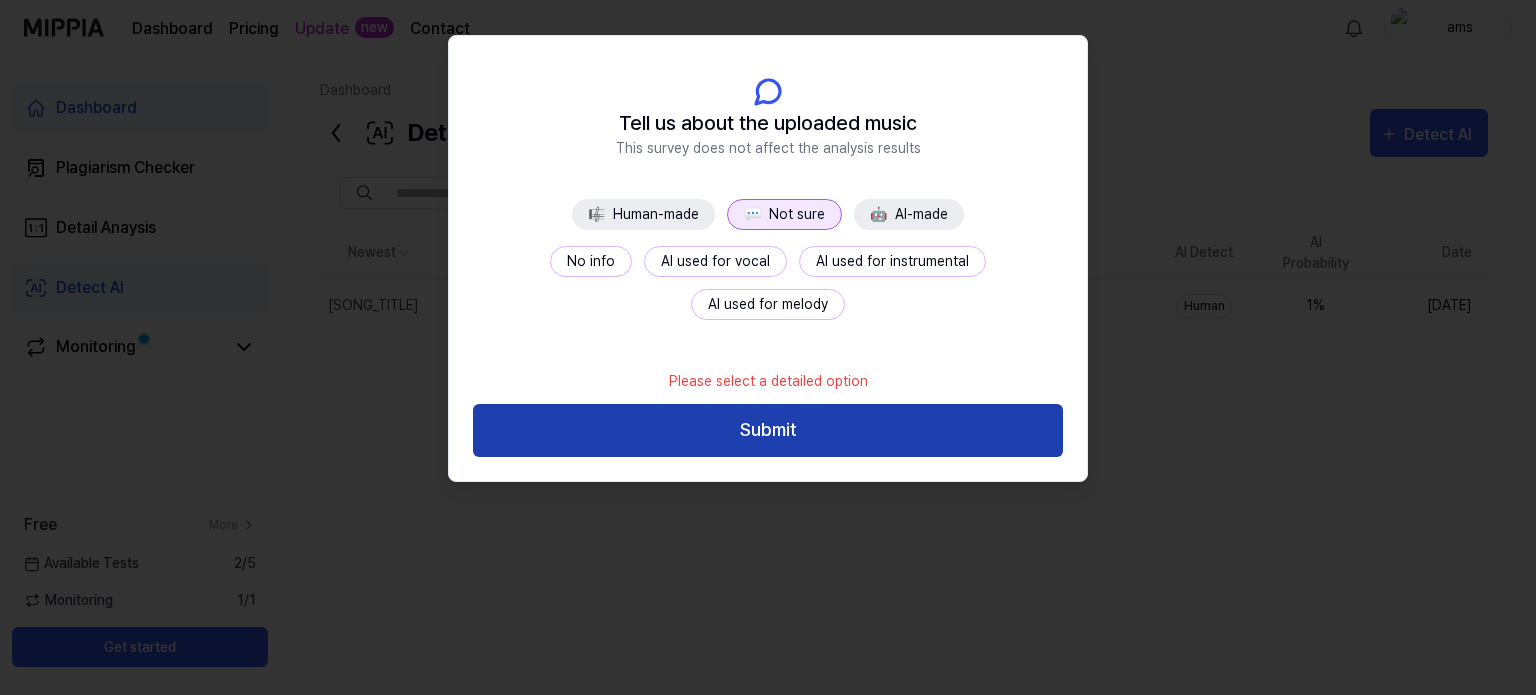 click on "Submit" at bounding box center [768, 430] 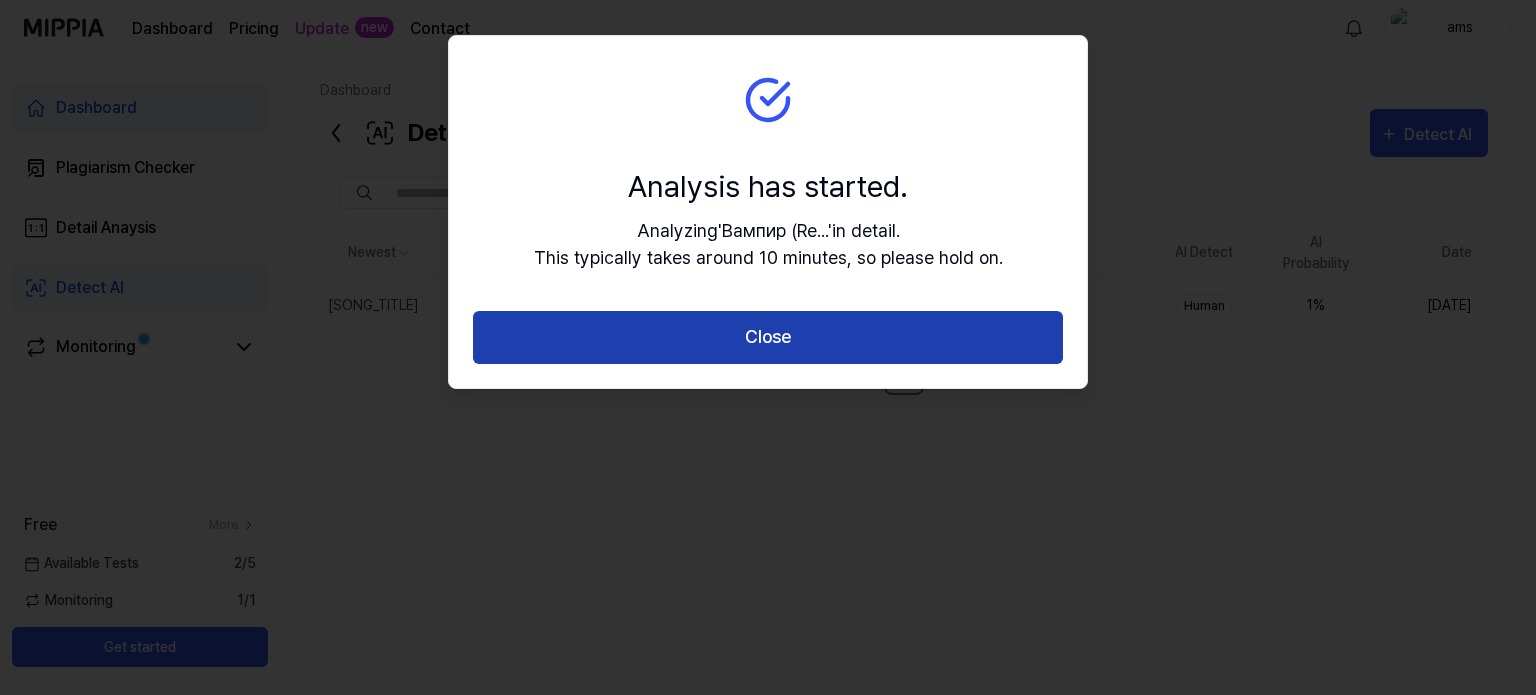 click on "Close" at bounding box center [768, 337] 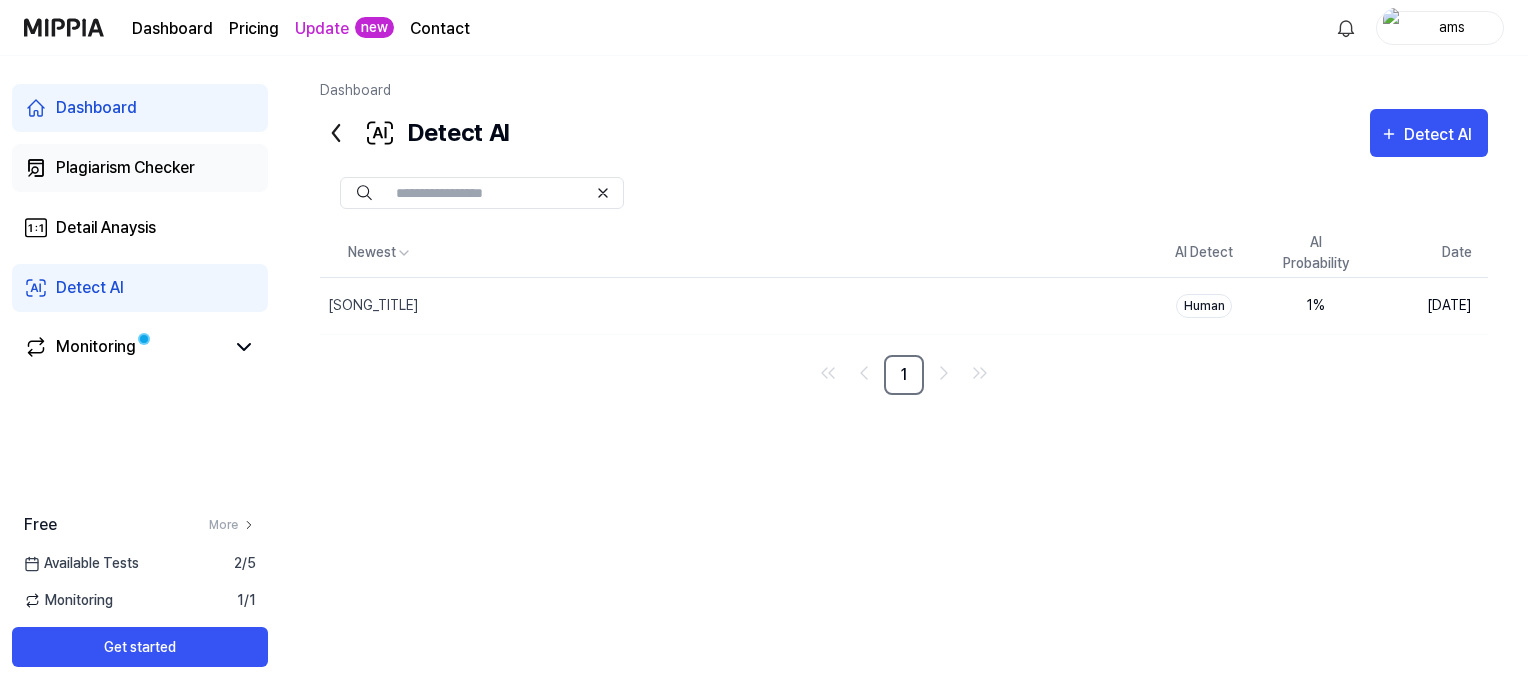 click on "Plagiarism Checker" at bounding box center (125, 168) 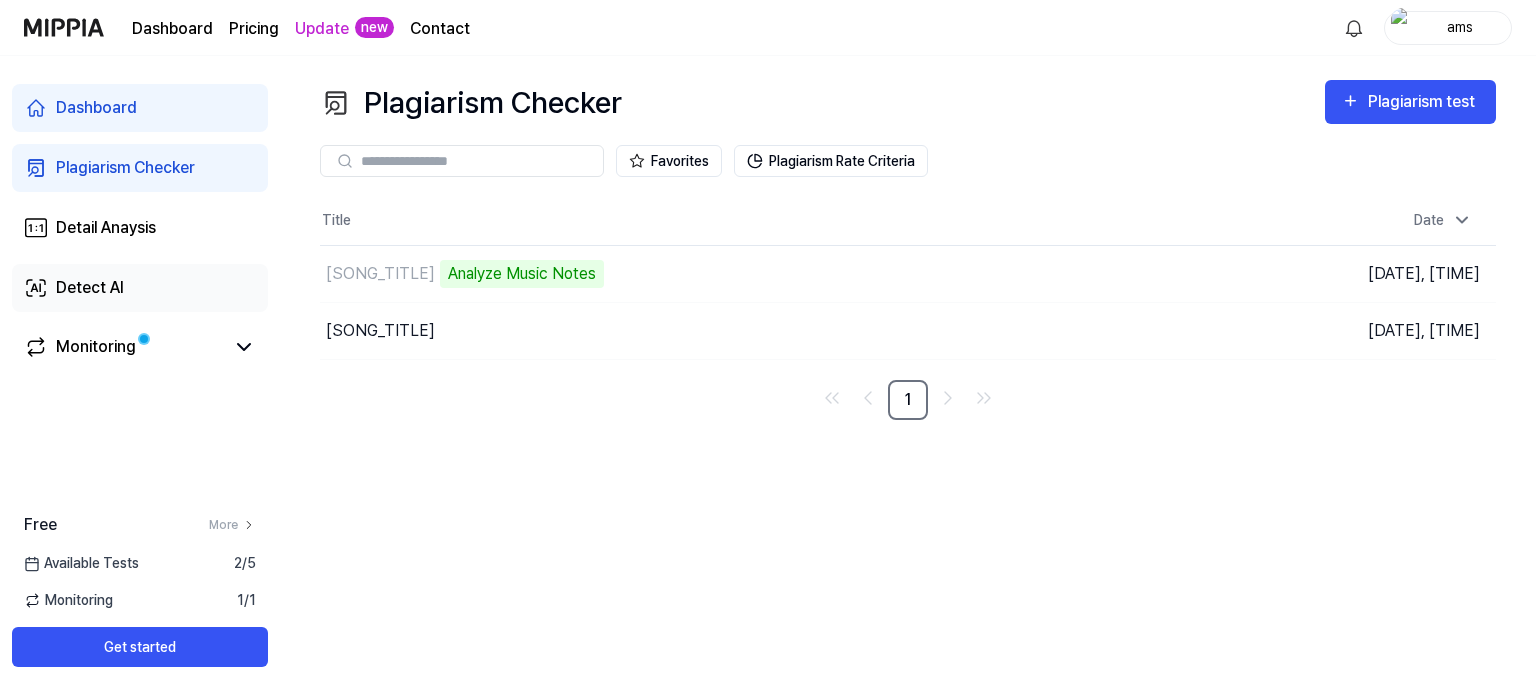 click on "Detect AI" at bounding box center [140, 288] 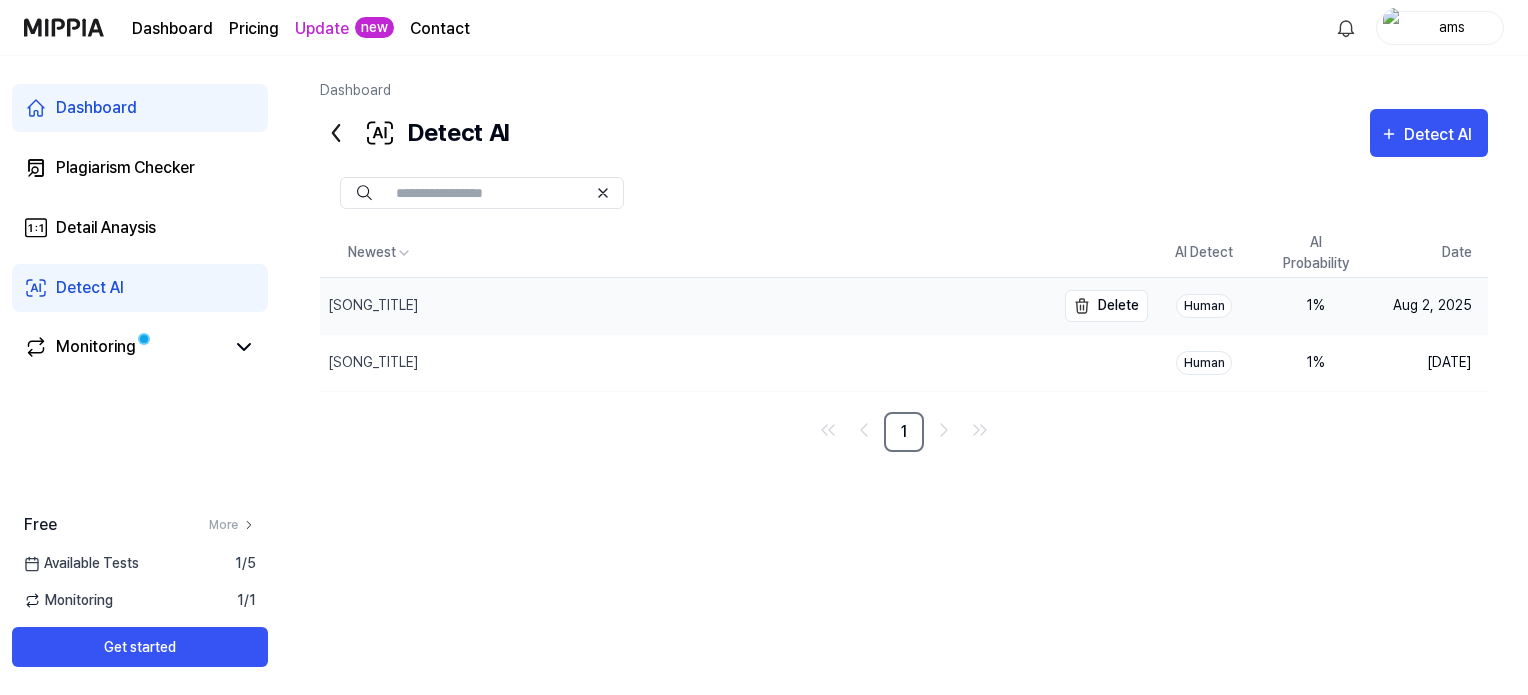click on "[SONG_TITLE]" at bounding box center [373, 305] 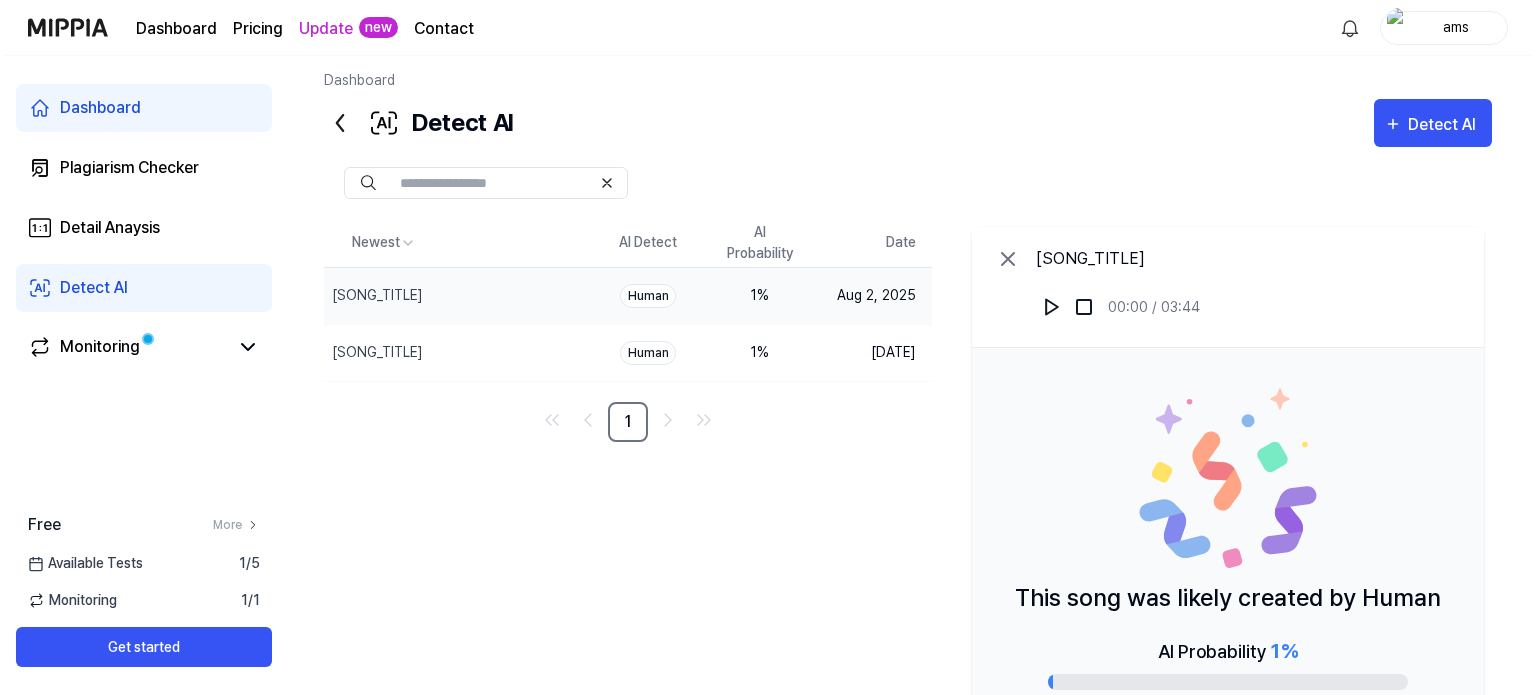 scroll, scrollTop: 0, scrollLeft: 0, axis: both 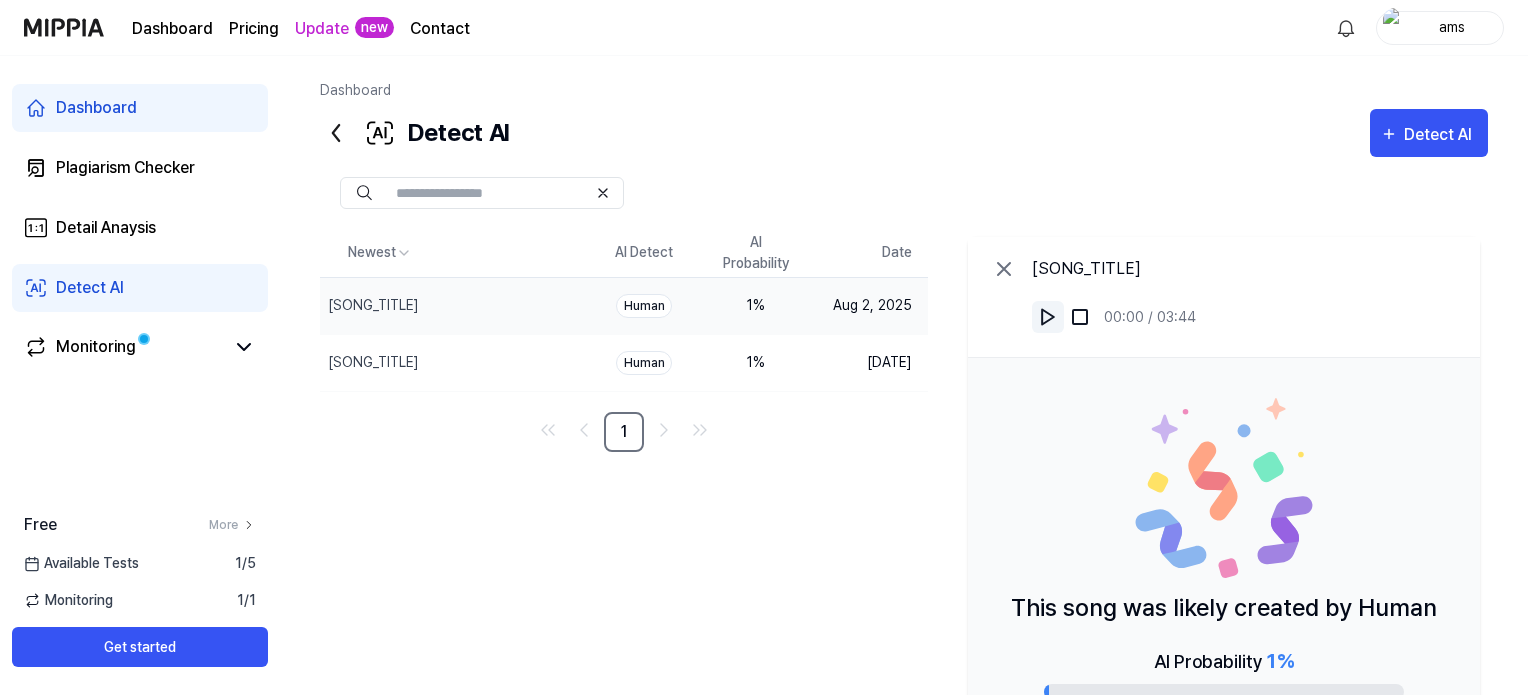 click at bounding box center (1048, 317) 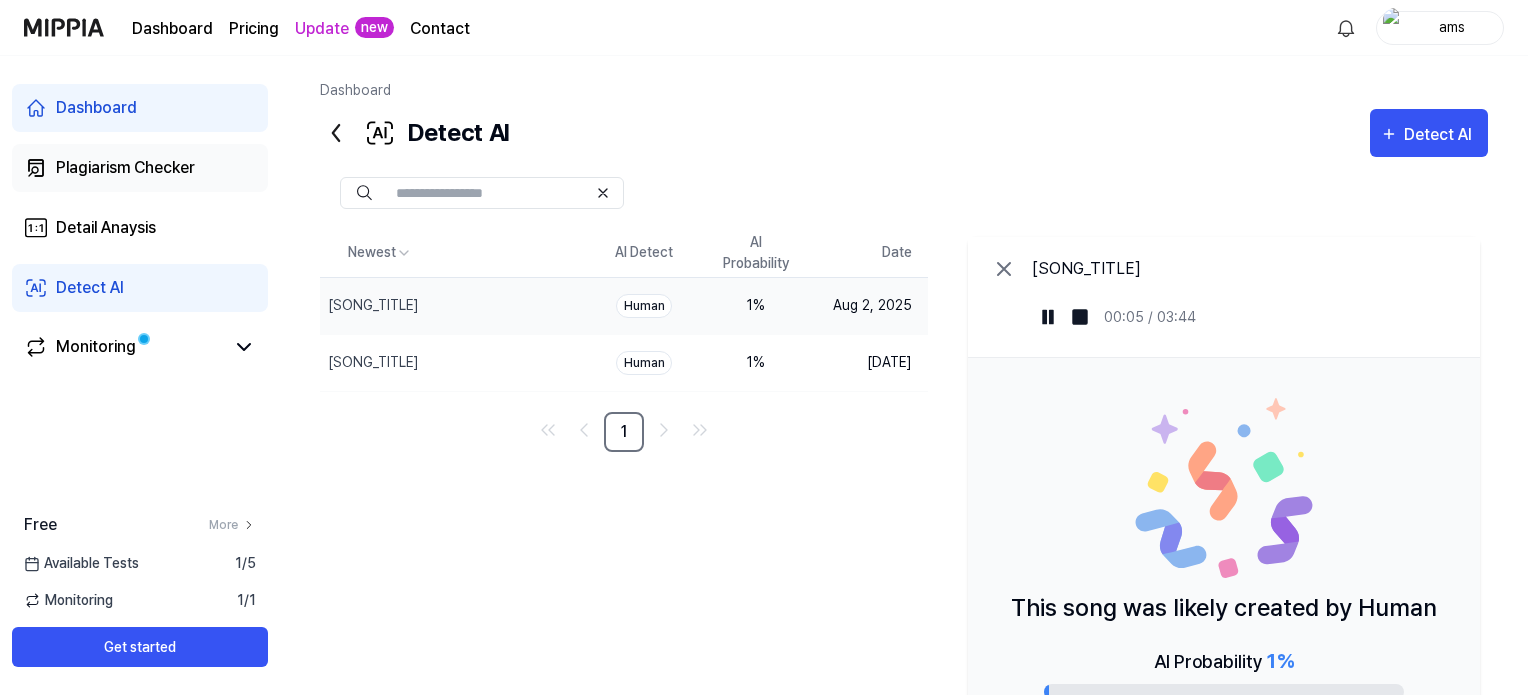 click on "Plagiarism Checker" at bounding box center [125, 168] 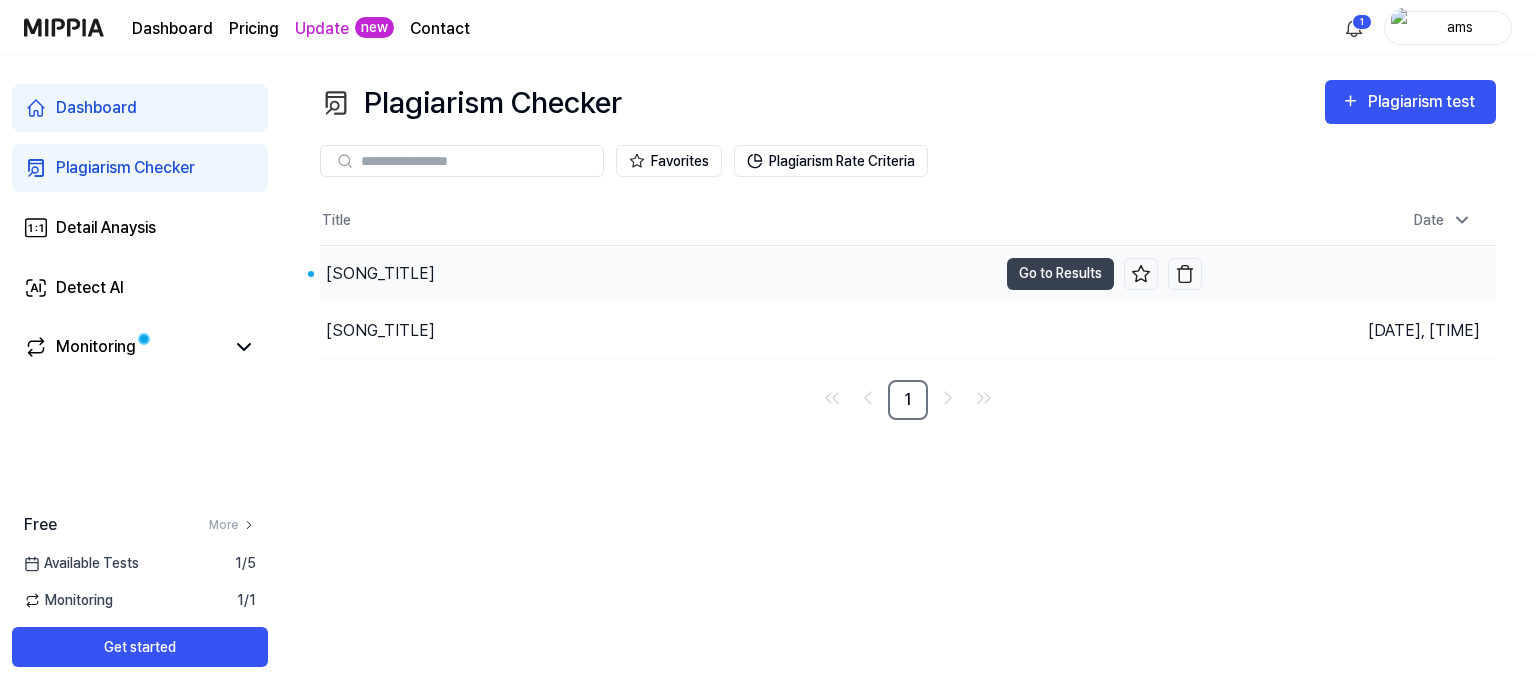 click on "[SONG_TITLE]" at bounding box center (658, 274) 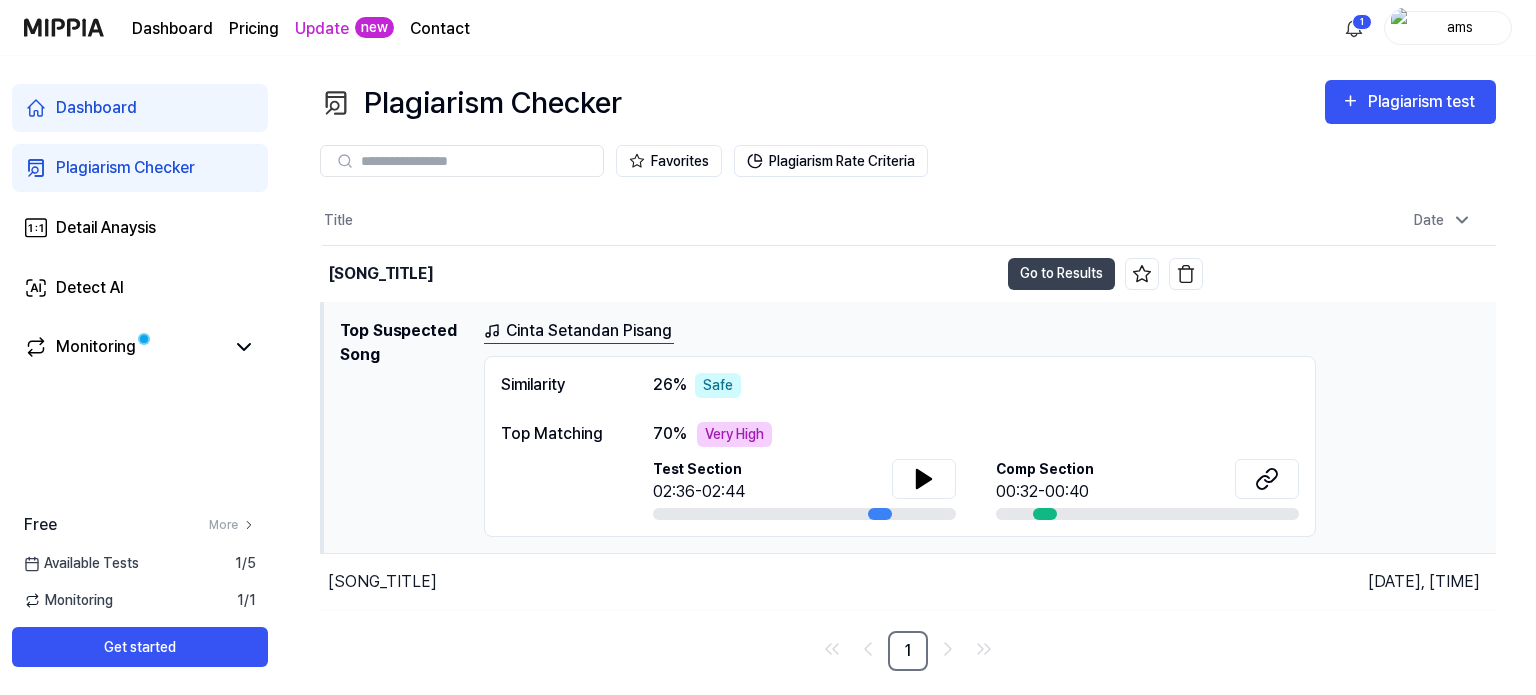 click on "Cinta Setandan Pisang" at bounding box center (579, 331) 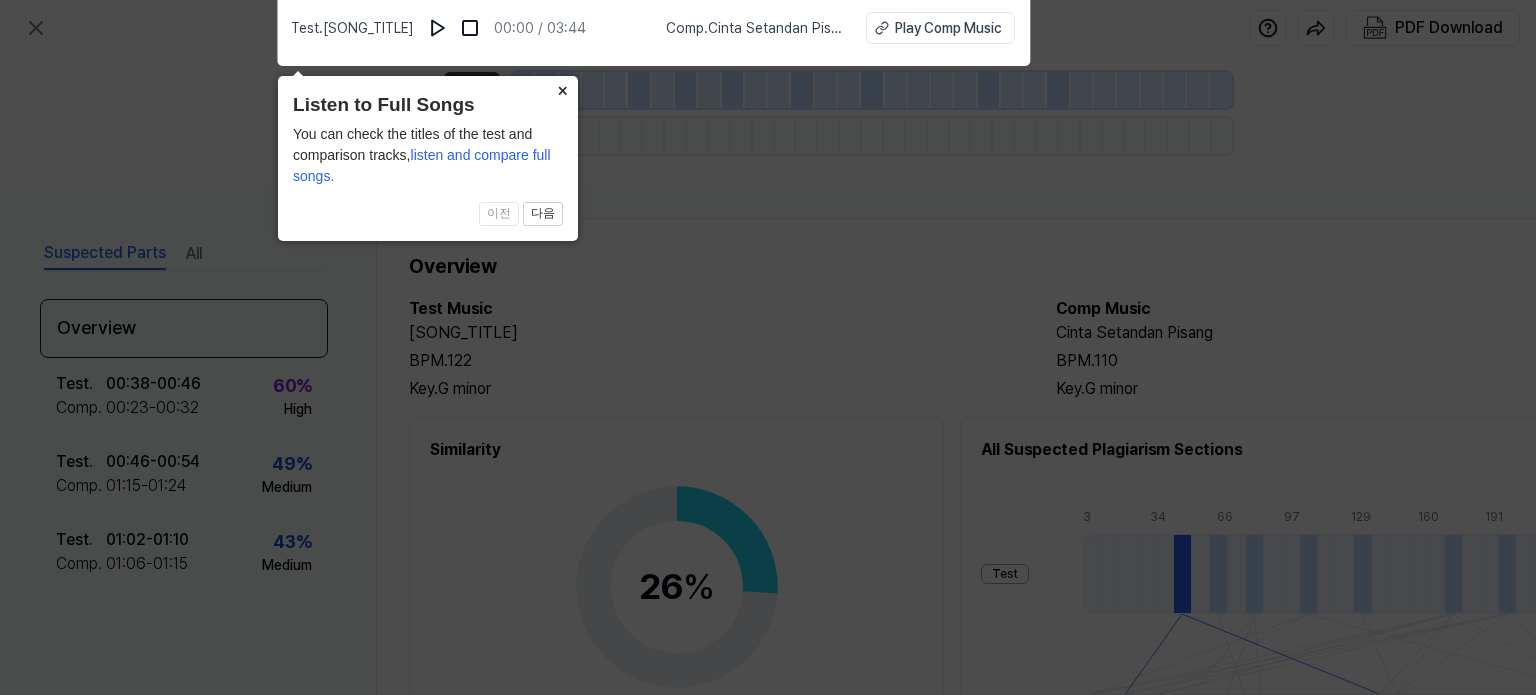 click on "×" at bounding box center (562, 90) 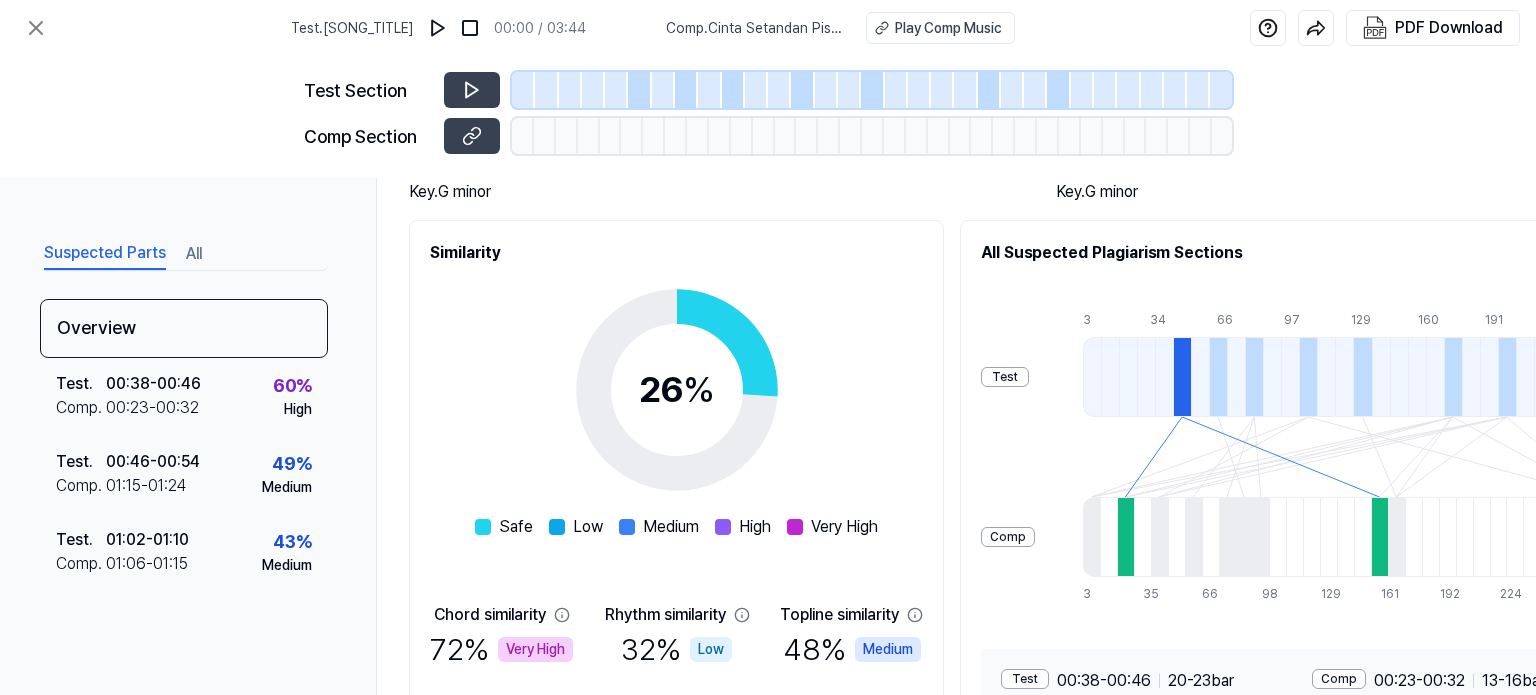 scroll, scrollTop: 0, scrollLeft: 0, axis: both 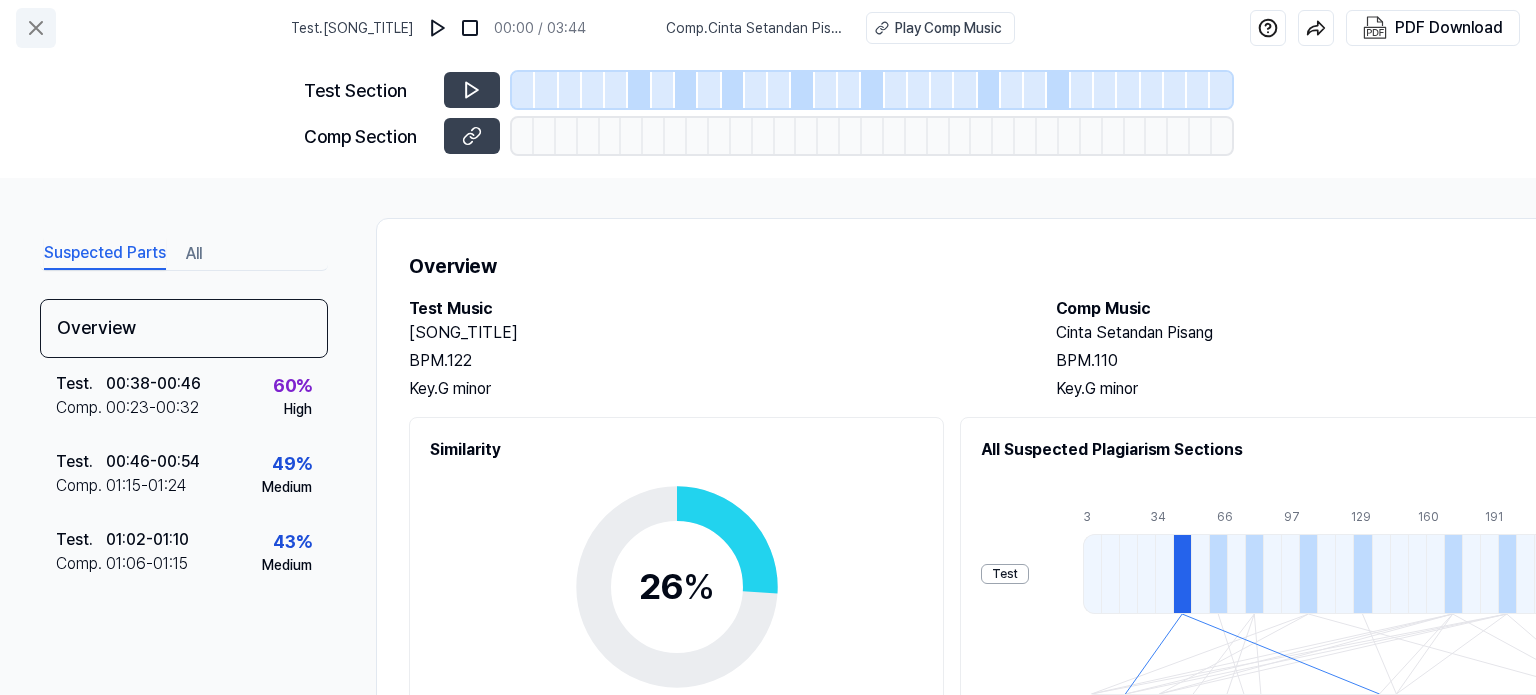 click 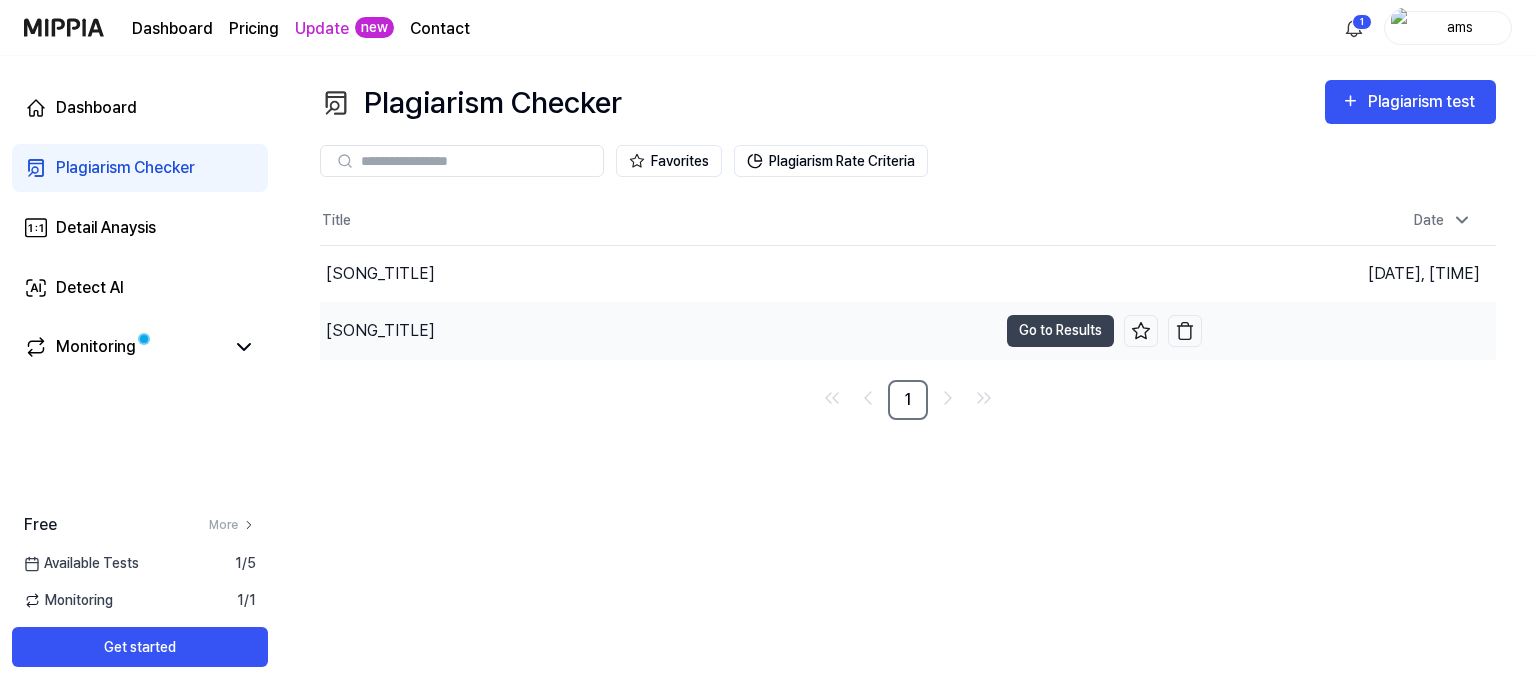 click on "[SONG_TITLE]" at bounding box center [658, 331] 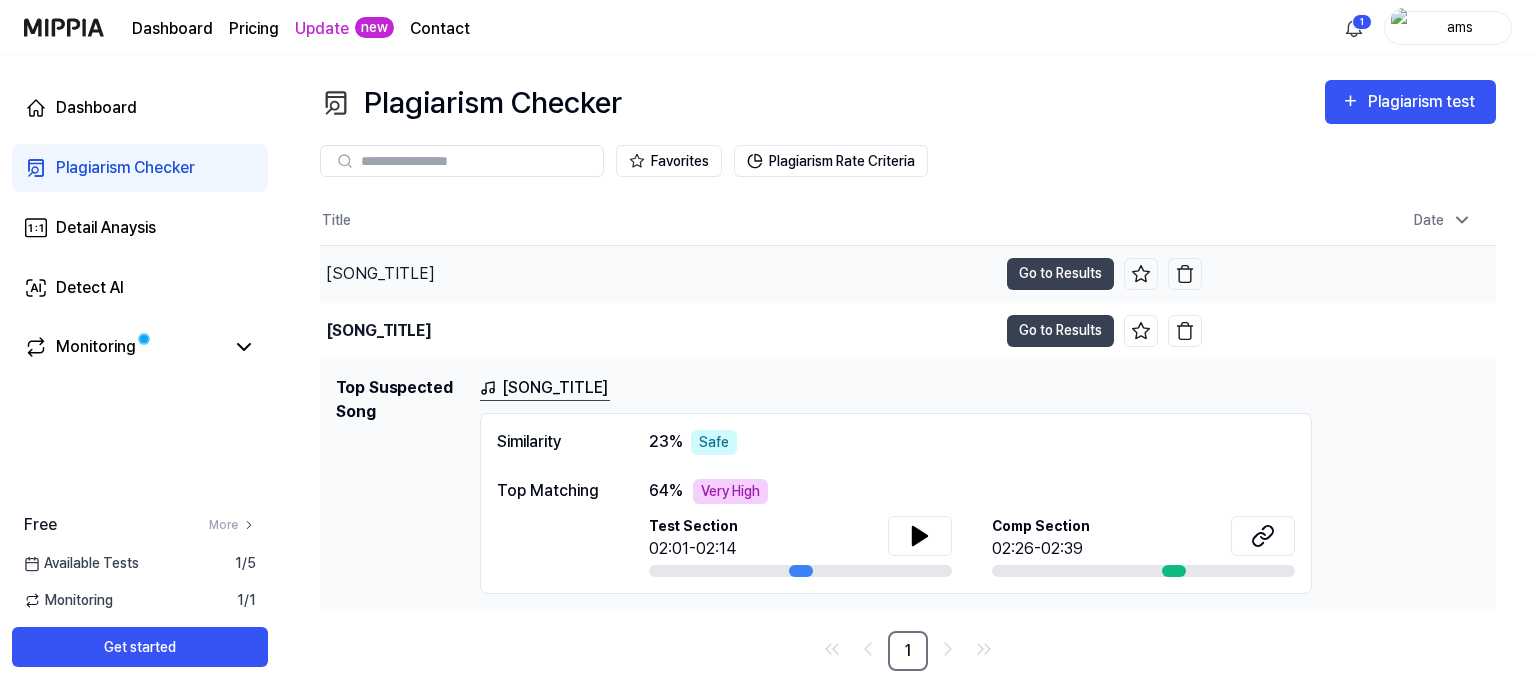 click on "[SONG_TITLE]" at bounding box center [658, 274] 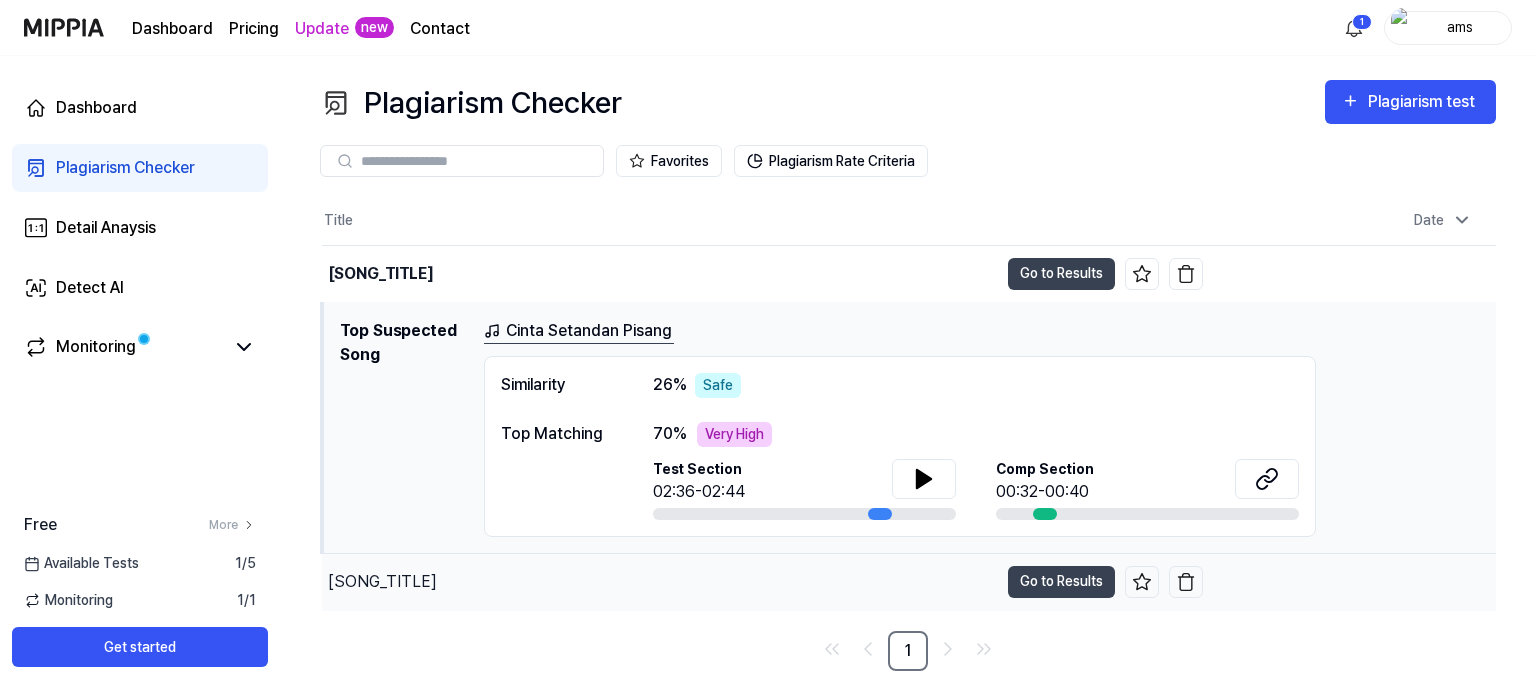 click on "[SONG_TITLE]" at bounding box center (660, 582) 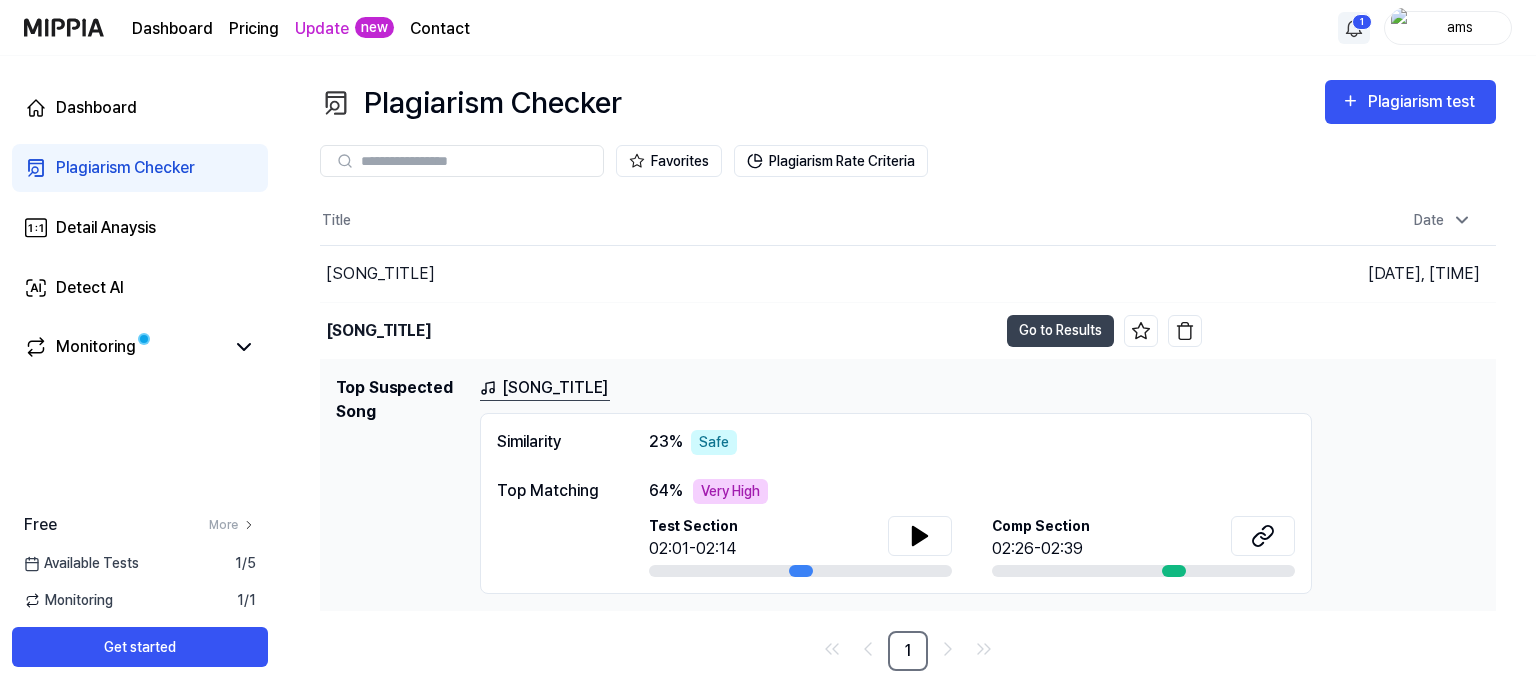 click on "Dashboard Pricing Update new Contact 1 ams Dashboard Plagiarism Checker Detail Anaysis Detect AI Monitoring Free More Available Tests 1  /  5 Monitoring 1  /  1 Get started Plagiarism Checker  Plagiarism test Plagiarism Checker Detail Analysis Detect AI Favorites Plagiarism Rate Criteria Title Date [SONG_TITLE] Go to Results [DATE], [TIME] [SONG_TITLE] Go to Results [DATE], [TIME] Top Suspected Song [SONG_TITLE] Similarity 23 % Safe   Top Matching 64 % Very High   Test Section 02:01-02:14 Comp Section 02:26-02:39 1" at bounding box center [768, 347] 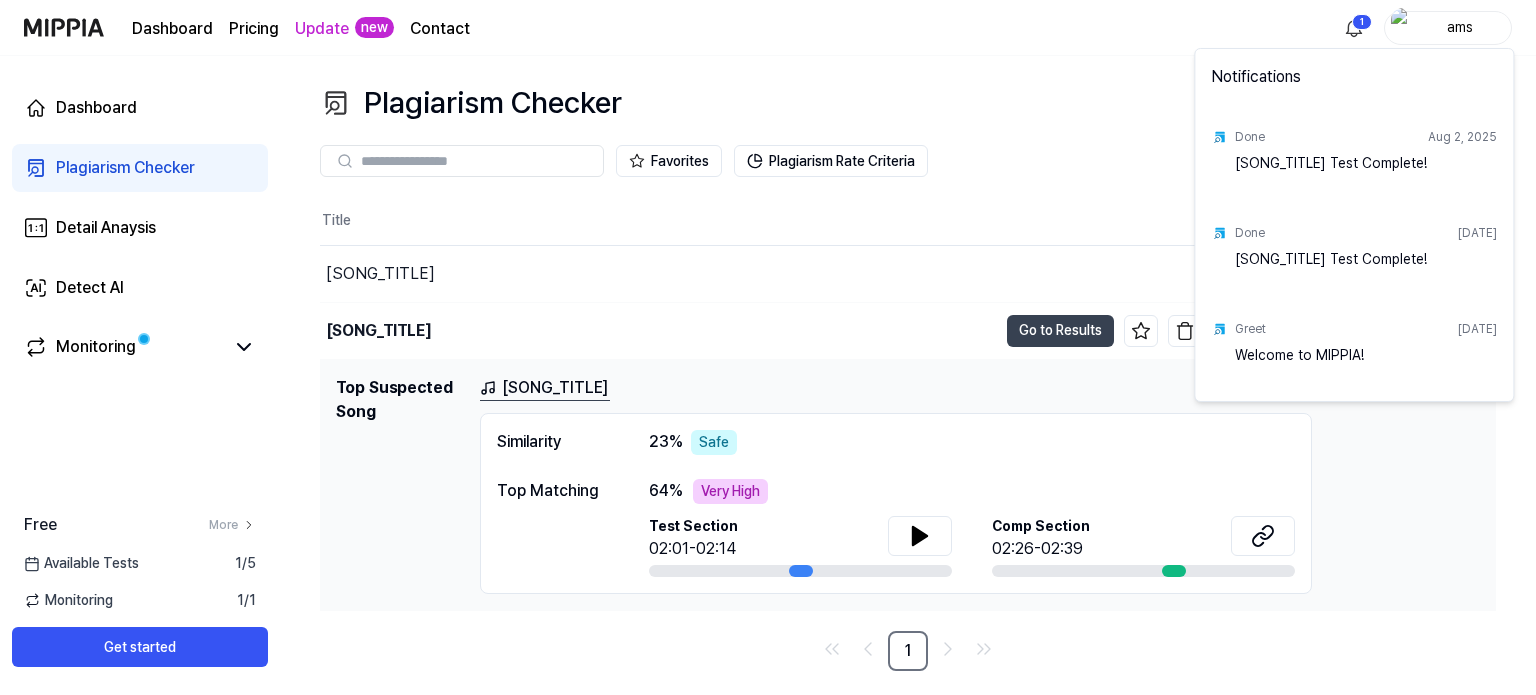 click on "Dashboard Pricing Update new Contact 1 ams Dashboard Plagiarism Checker Detail Anaysis Detect AI Monitoring Free More Available Tests 1  /  5 Monitoring 1  /  1 Get started Plagiarism Checker  Plagiarism test Plagiarism Checker Detail Analysis Detect AI Favorites Plagiarism Rate Criteria Title Date [SONG_TITLE] Go to Results [DATE], [TIME] [SONG_TITLE] Go to Results [DATE], [TIME] Top Suspected Song [SONG_TITLE] Similarity 23 % Safe   Top Matching 64 % Very High   Test Section 02:01-02:14 Comp Section 02:26-02:39 1 Notifications Done [DATE] [SONG_TITLE] Test Complete! Done [DATE] [SONG_TITLE] Test Complete! Greet [DATE] Welcome to MIPPIA!" at bounding box center (768, 347) 